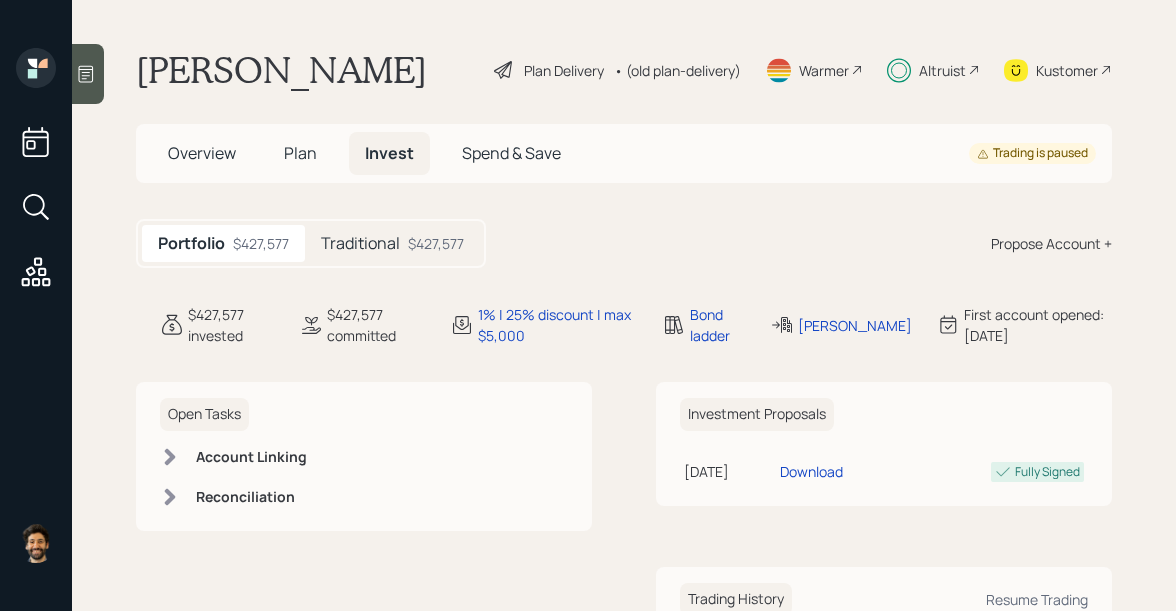 scroll, scrollTop: 0, scrollLeft: 0, axis: both 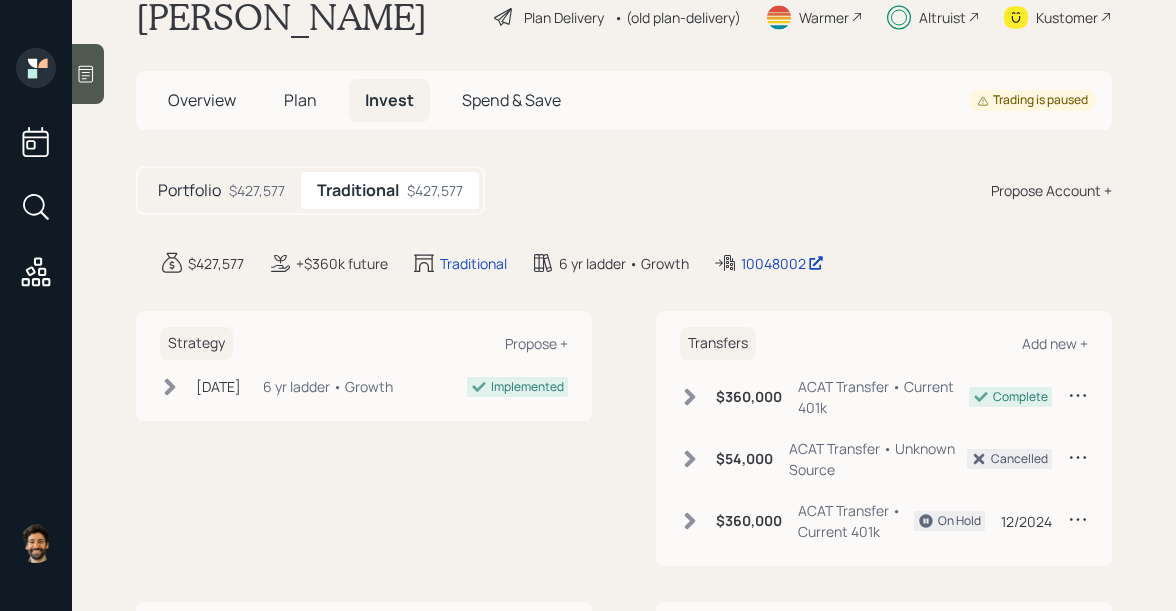click on "Plan" at bounding box center [300, 100] 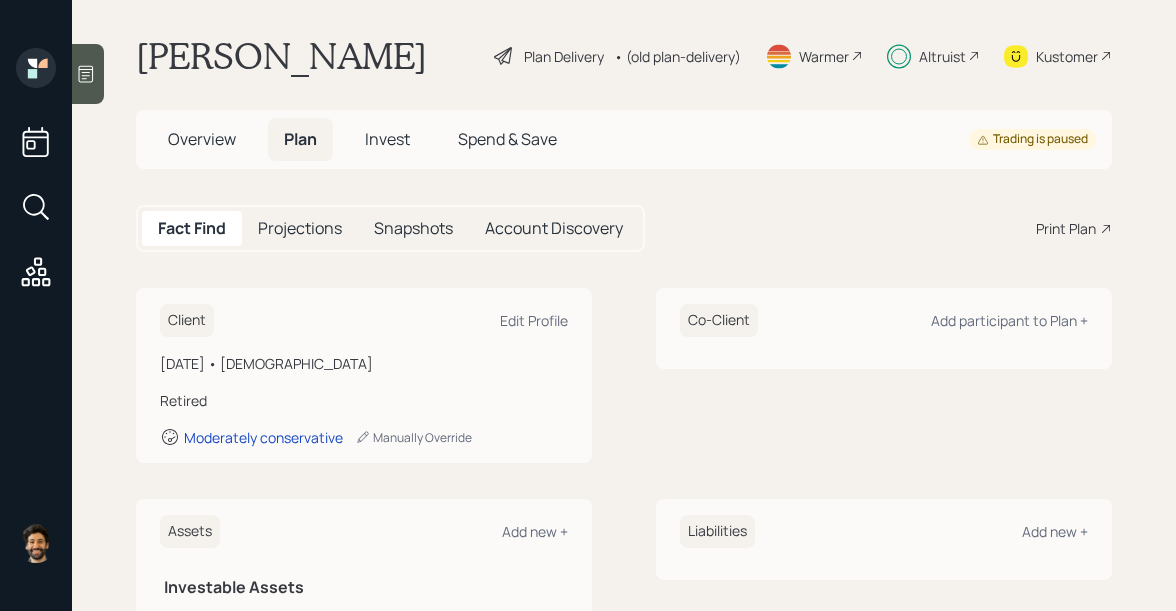 scroll, scrollTop: 0, scrollLeft: 0, axis: both 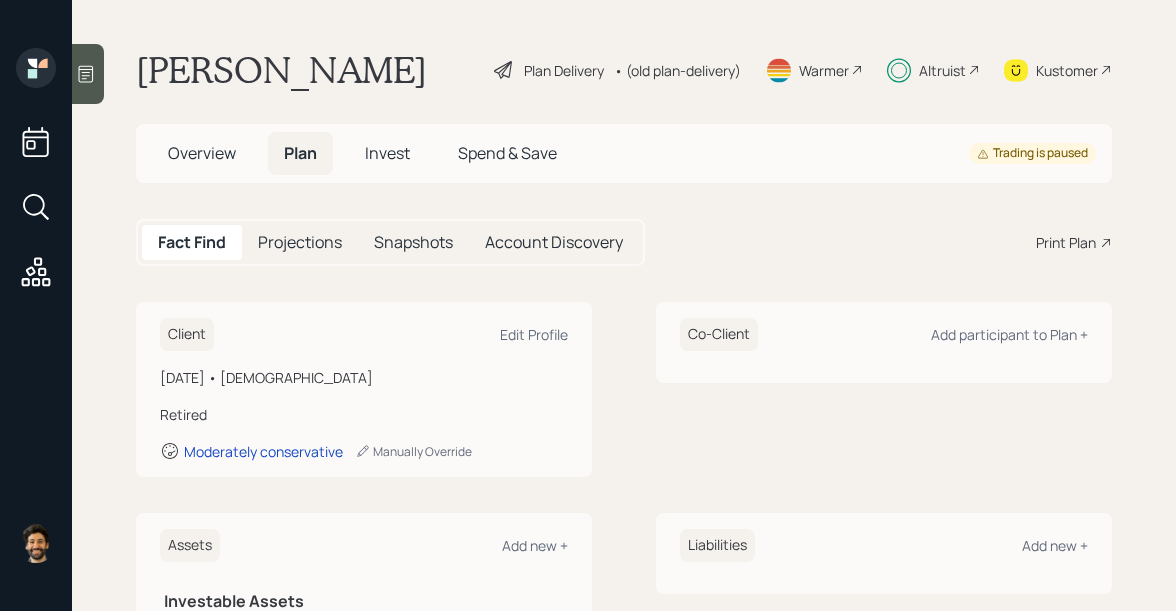 click on "• (old plan-delivery)" at bounding box center (677, 70) 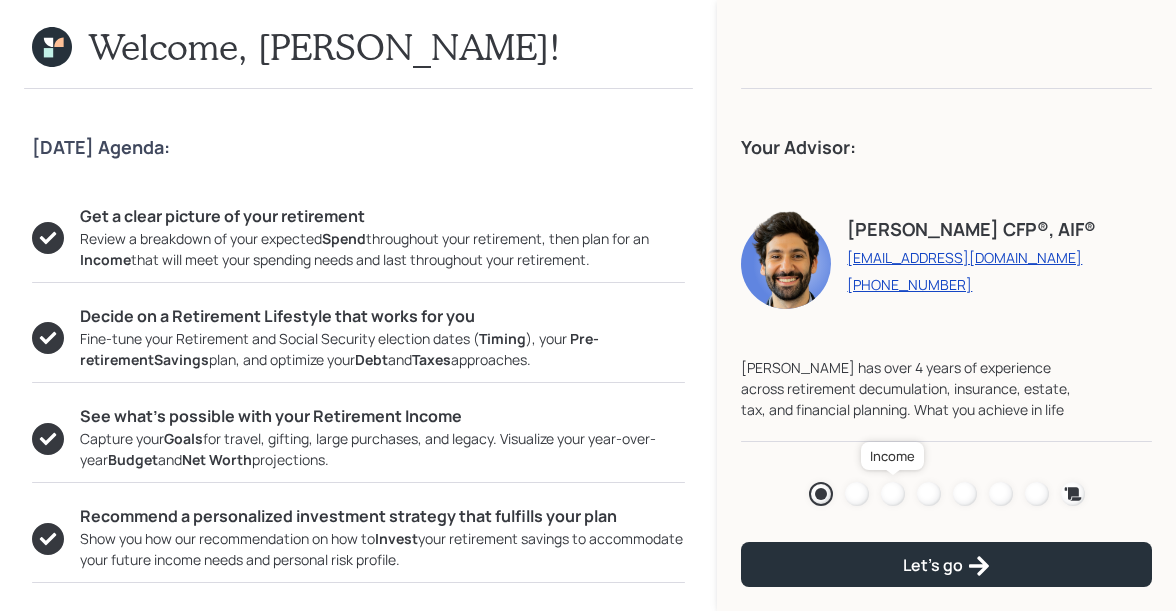 click at bounding box center [893, 494] 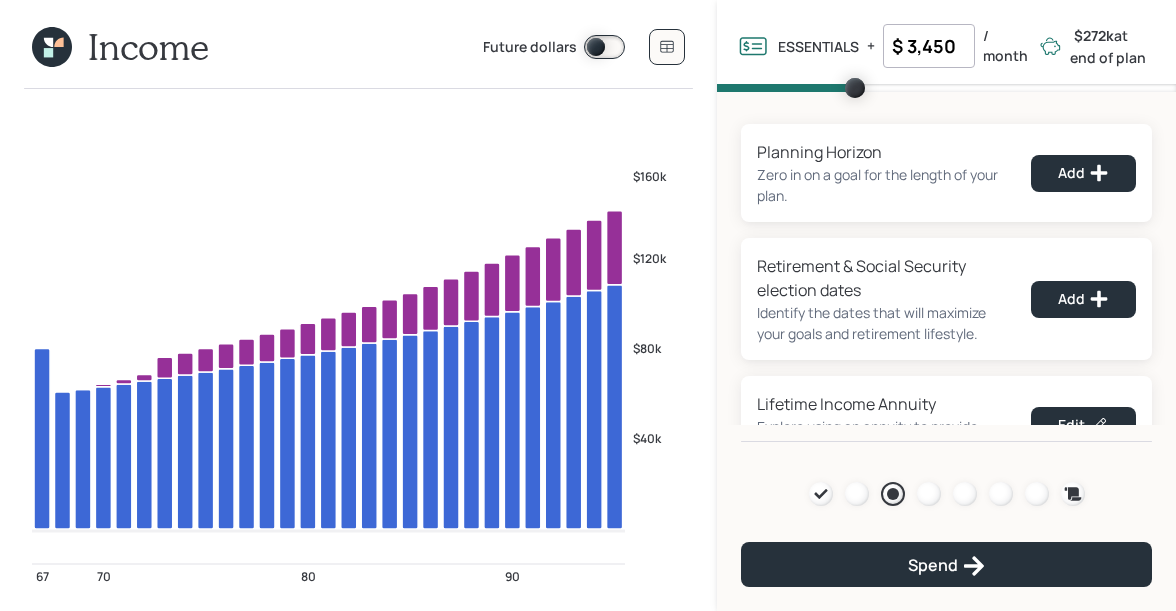 scroll, scrollTop: 198, scrollLeft: 0, axis: vertical 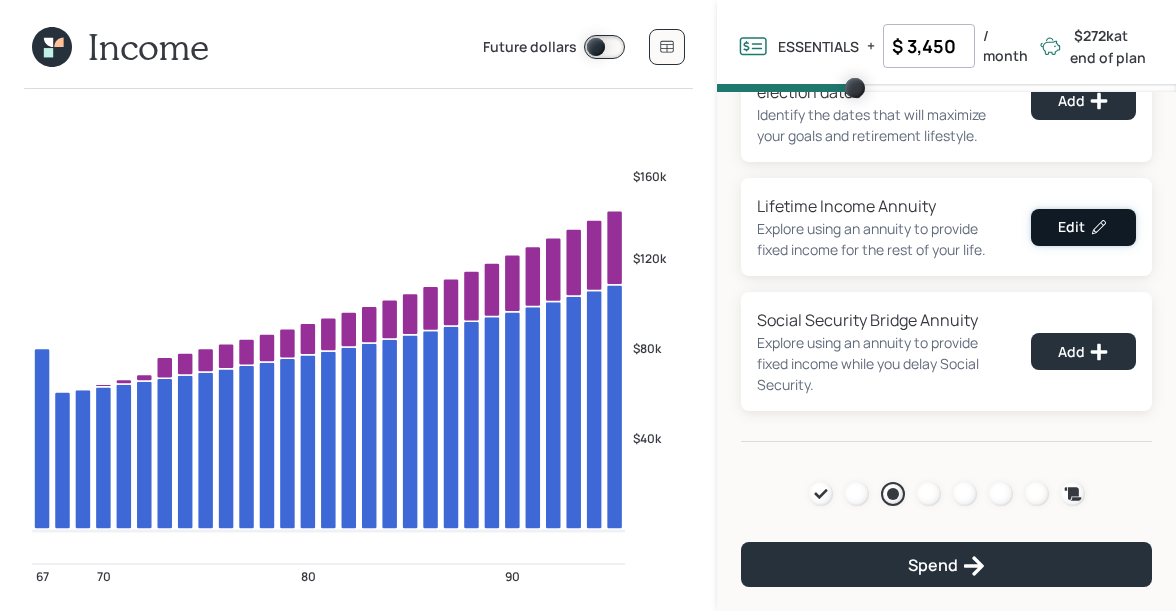 click on "Edit" at bounding box center (1083, 227) 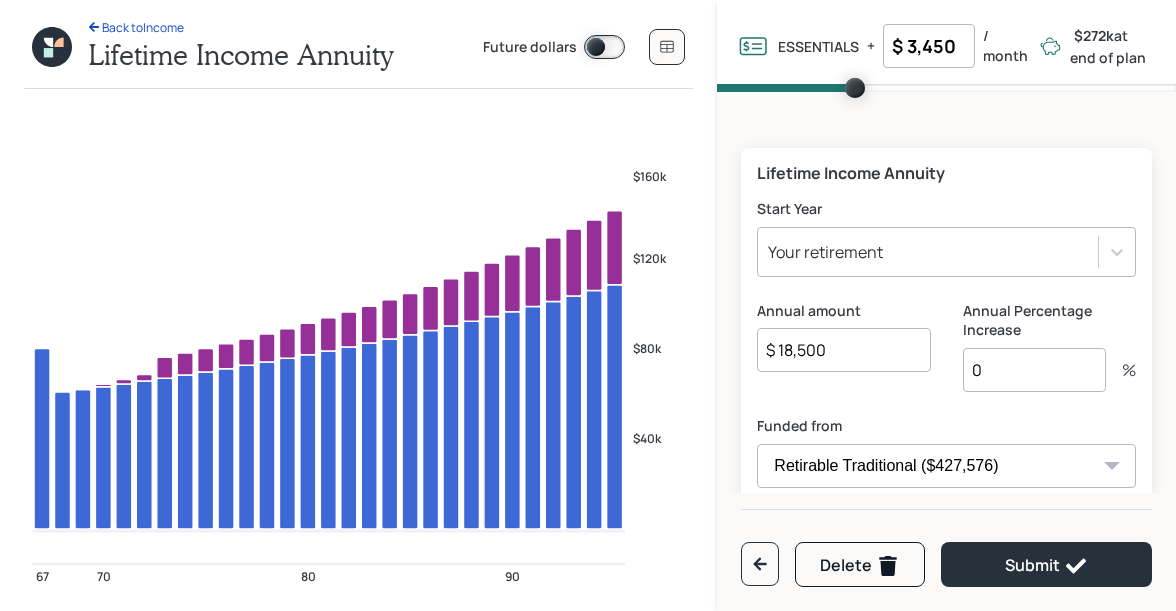 scroll, scrollTop: 160, scrollLeft: 0, axis: vertical 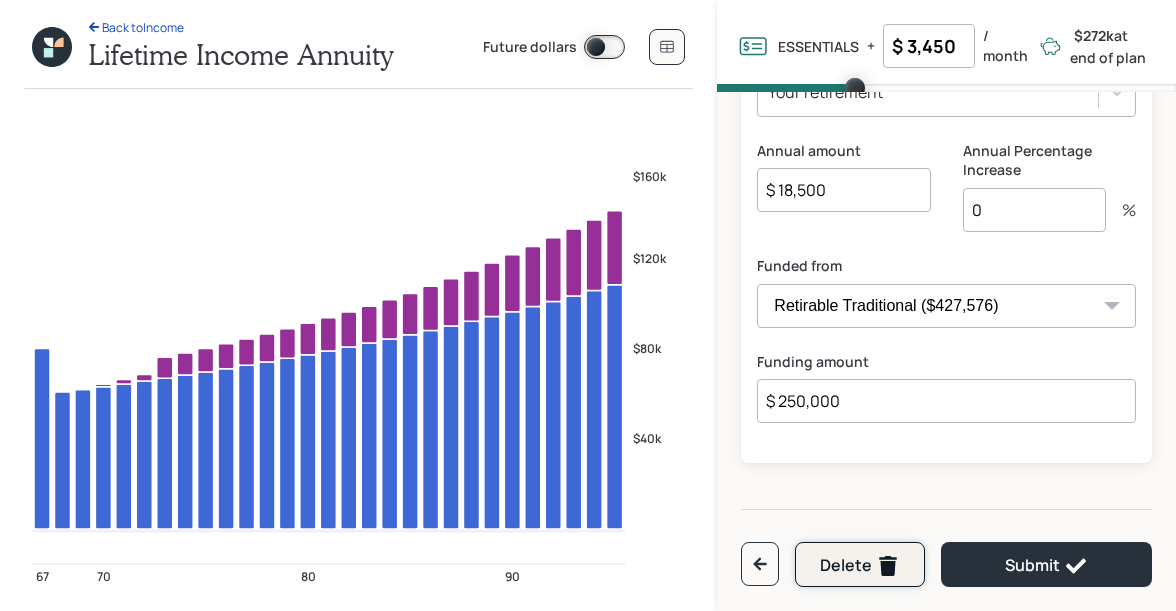 click on "Delete" at bounding box center (860, 566) 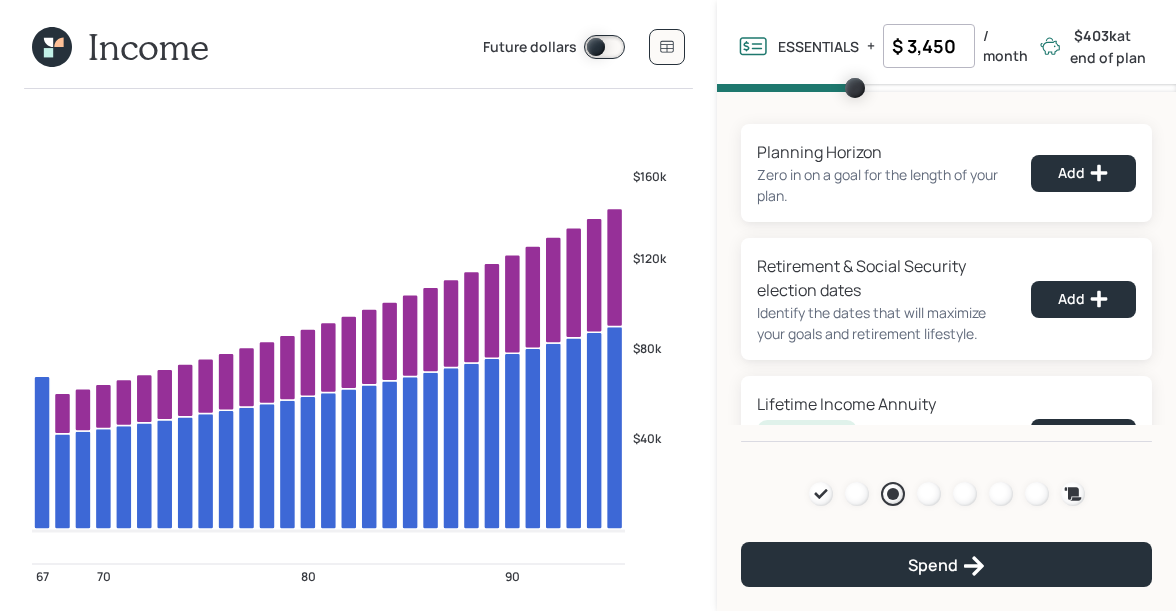 click 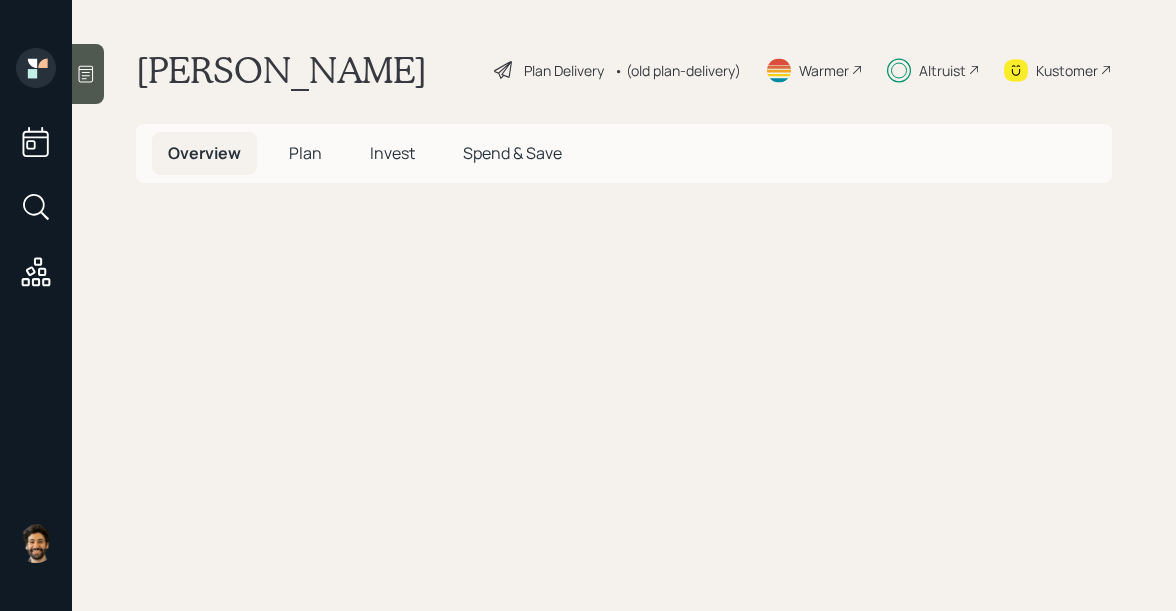scroll, scrollTop: 0, scrollLeft: 0, axis: both 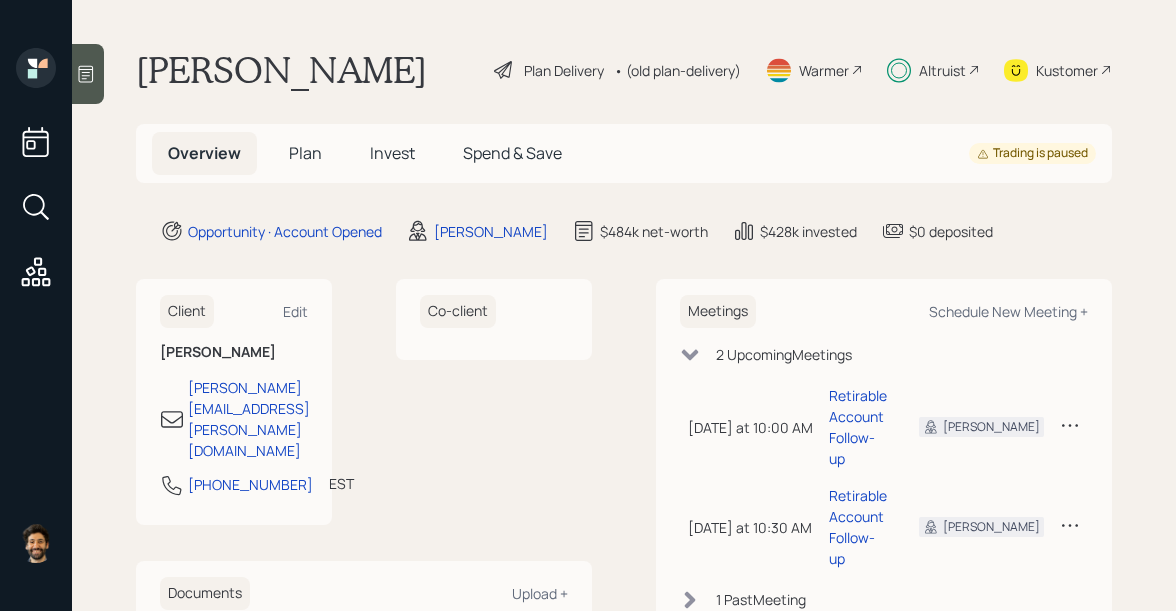 click on "Invest" at bounding box center [392, 153] 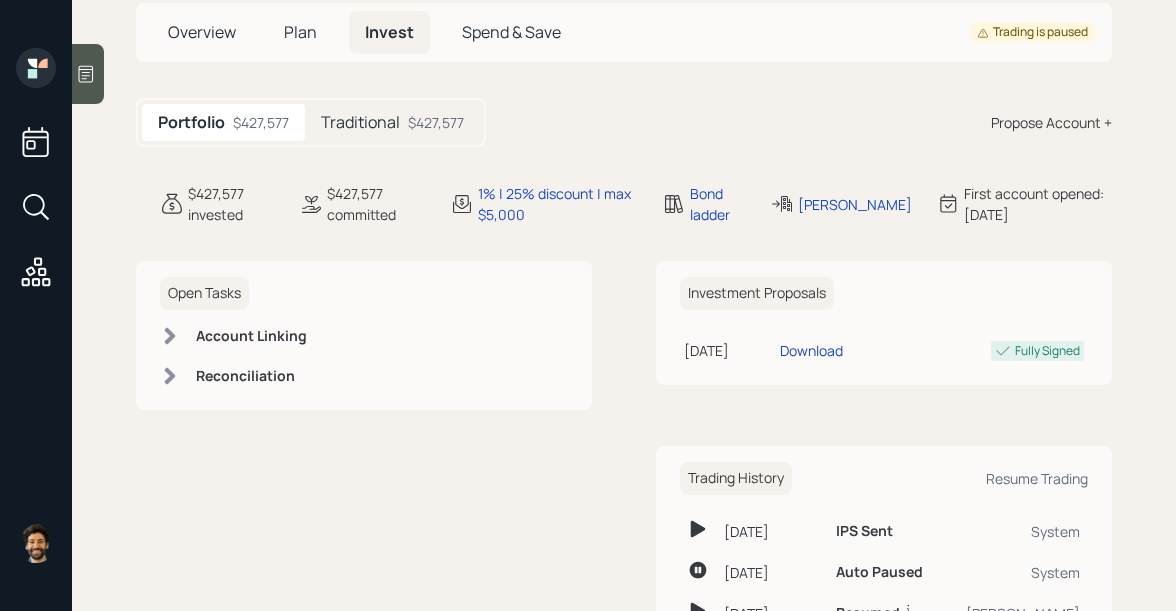 scroll, scrollTop: 248, scrollLeft: 0, axis: vertical 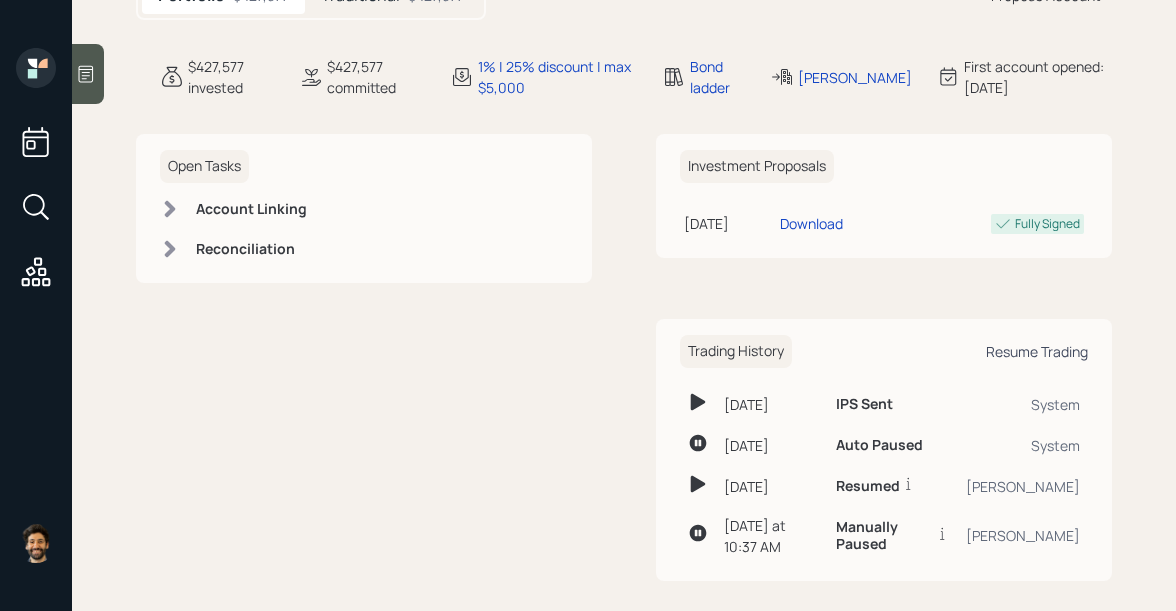 click on "Resume Trading" at bounding box center [1037, 351] 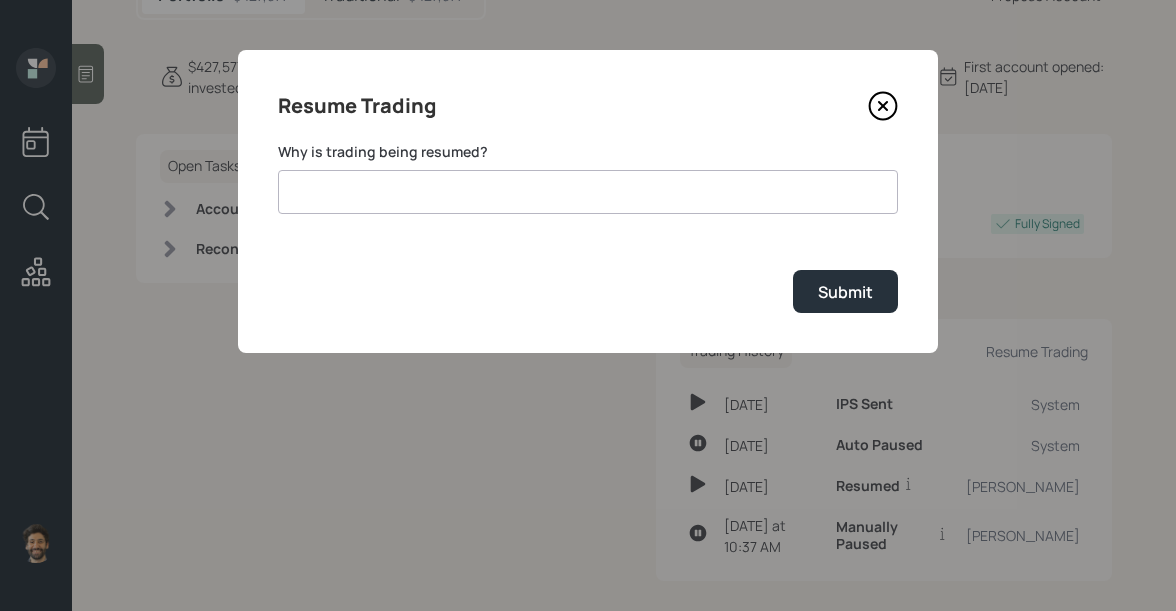click at bounding box center (588, 192) 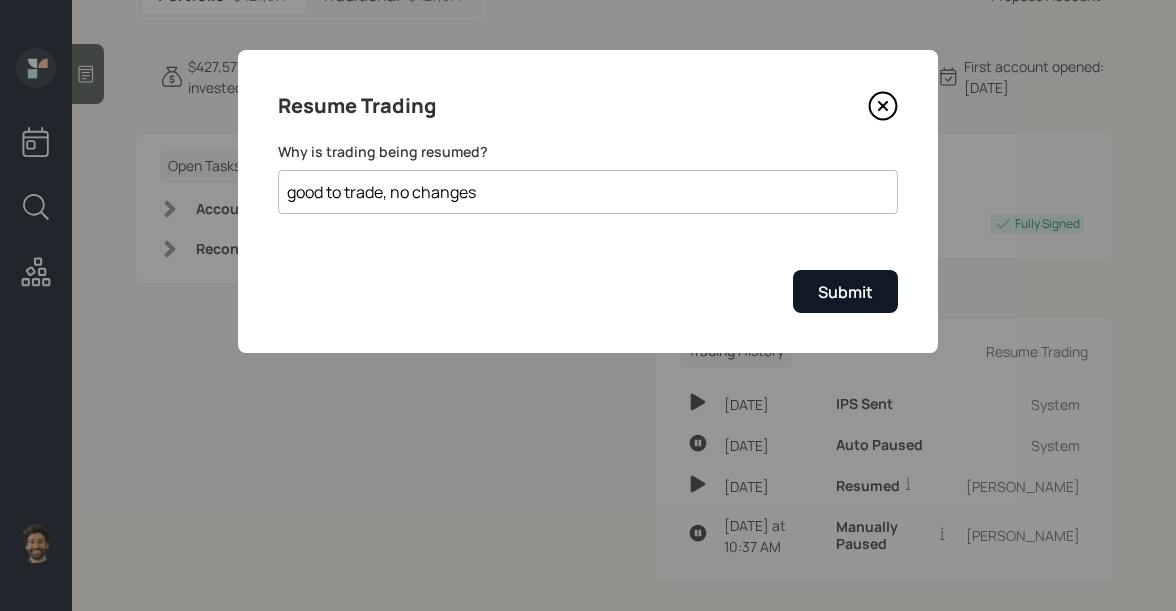 type on "good to trade, no changes" 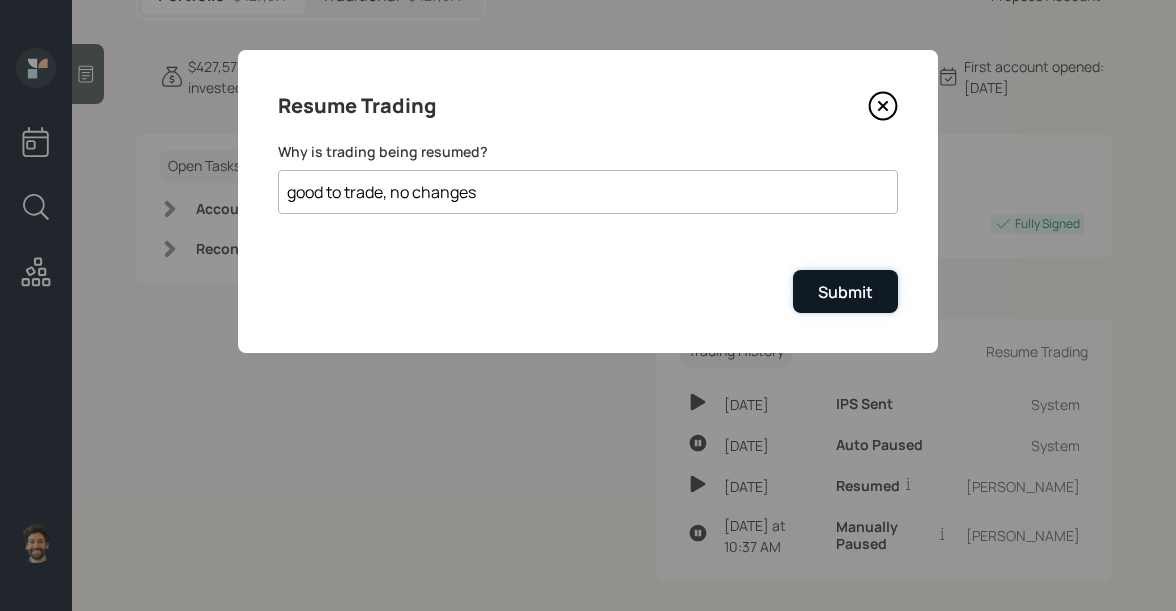 click on "Submit" at bounding box center [845, 292] 